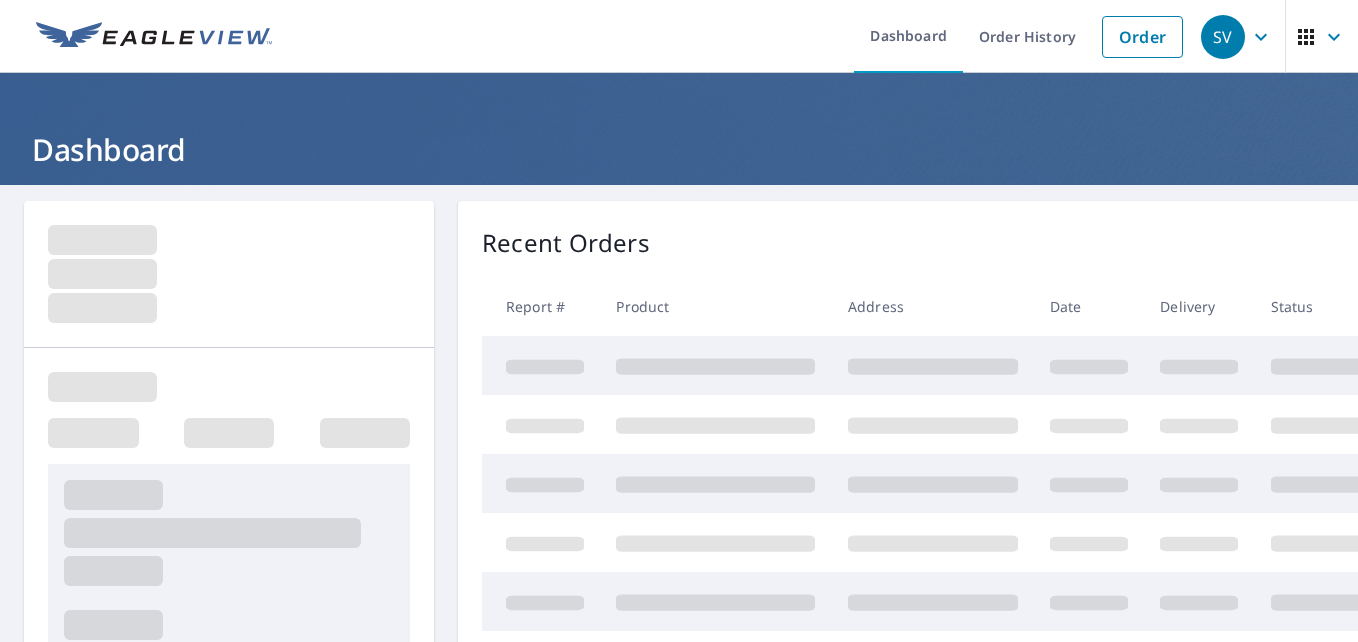 scroll, scrollTop: 0, scrollLeft: 0, axis: both 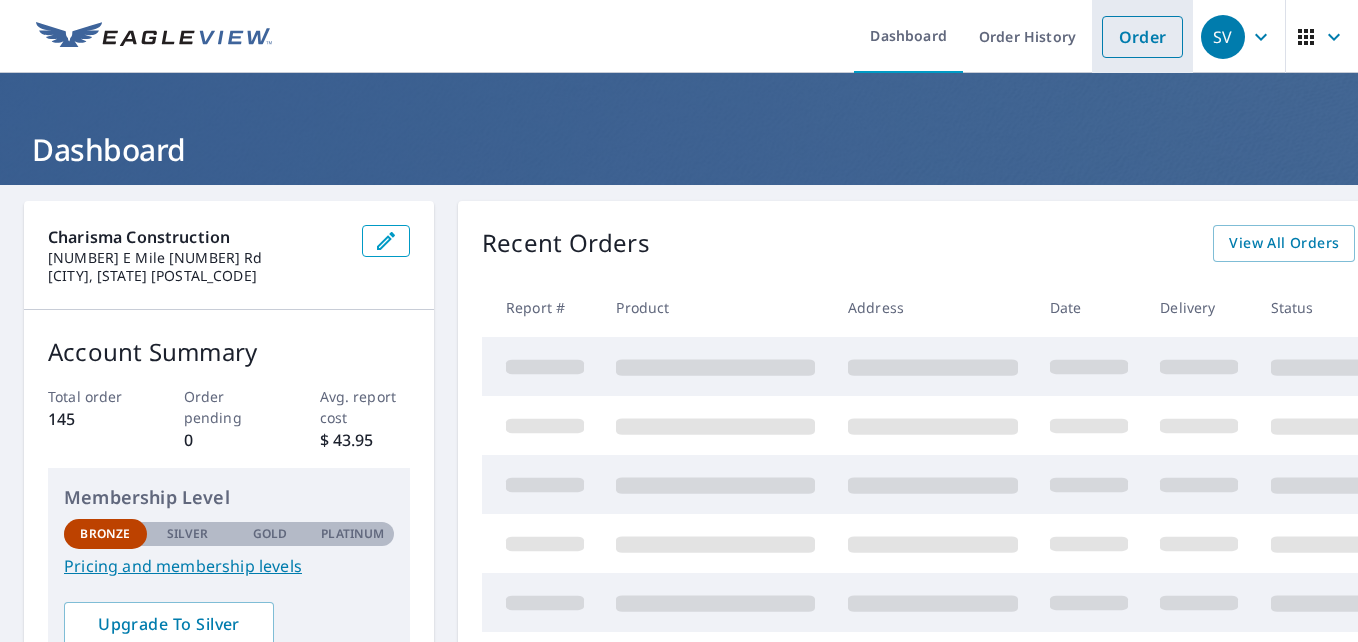 click on "Order" at bounding box center (1142, 37) 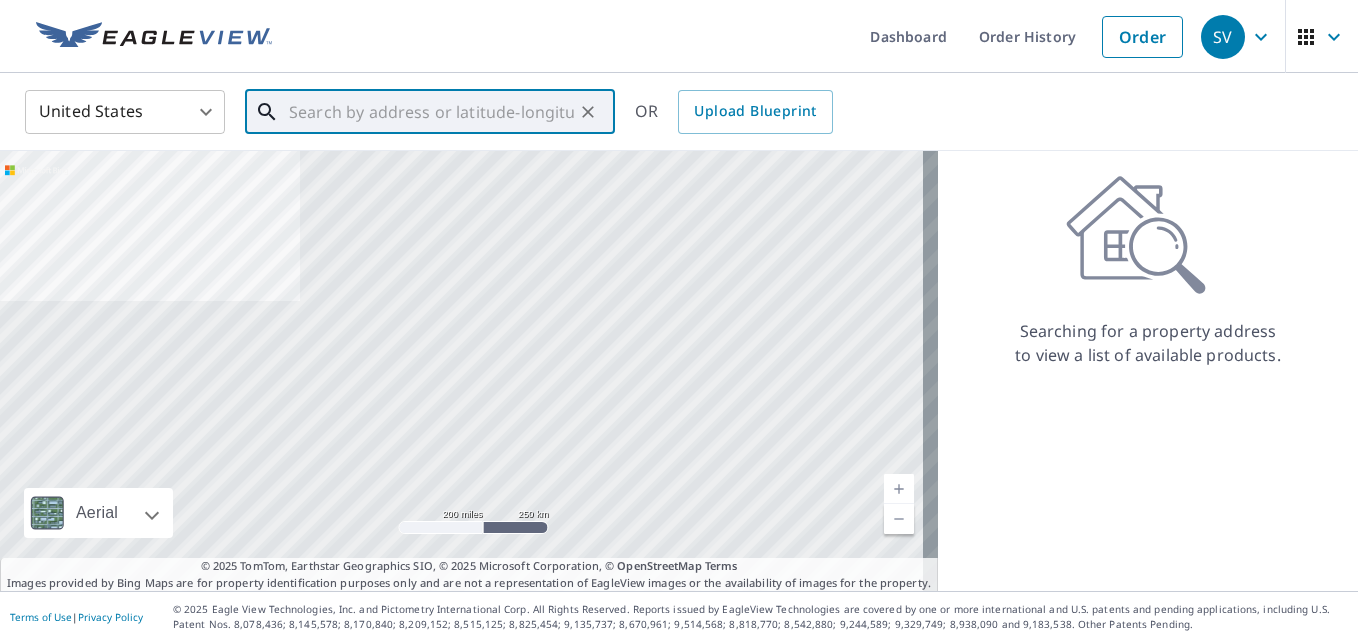 click at bounding box center (431, 112) 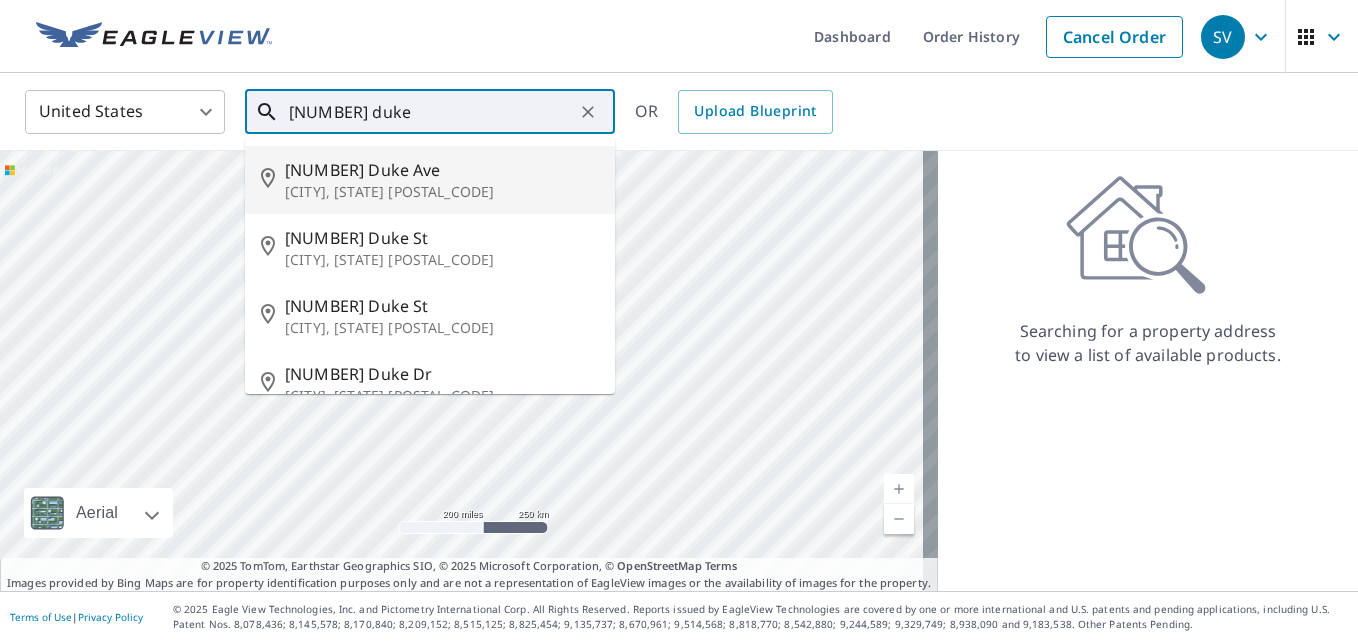 click on "[NUMBER] Duke Ave" at bounding box center (442, 170) 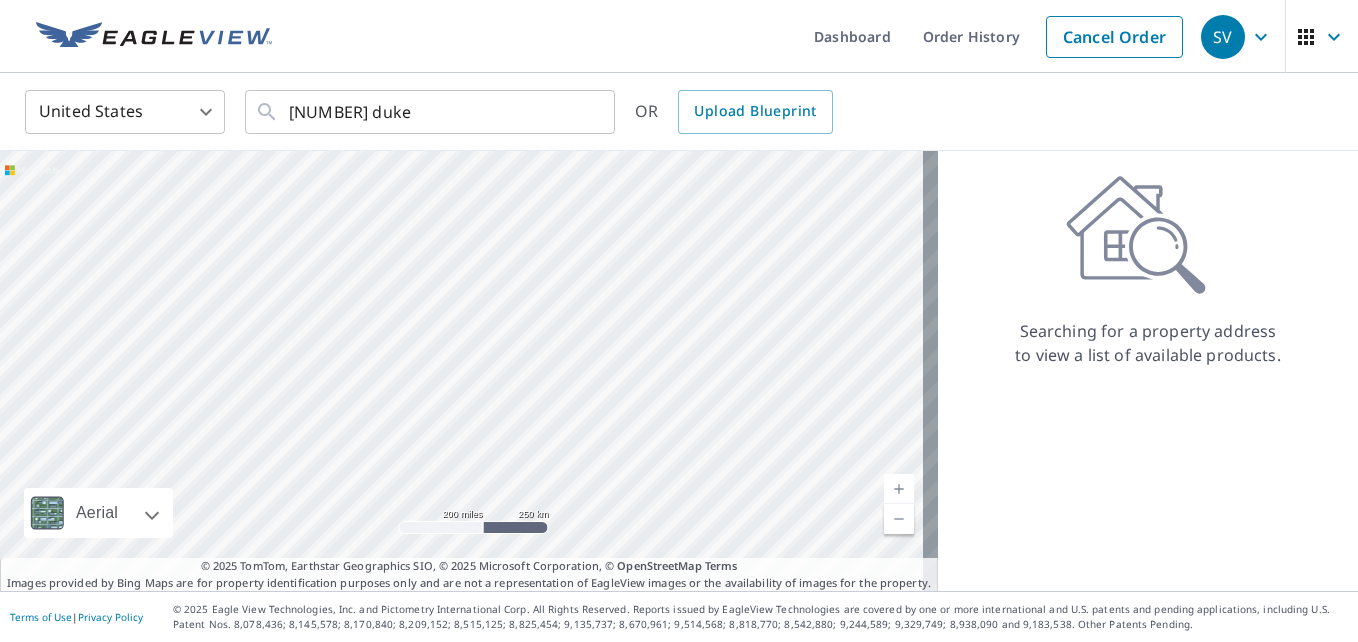 type on "[NUMBER] Duke Ave [CITY], [STATE] [POSTAL_CODE]" 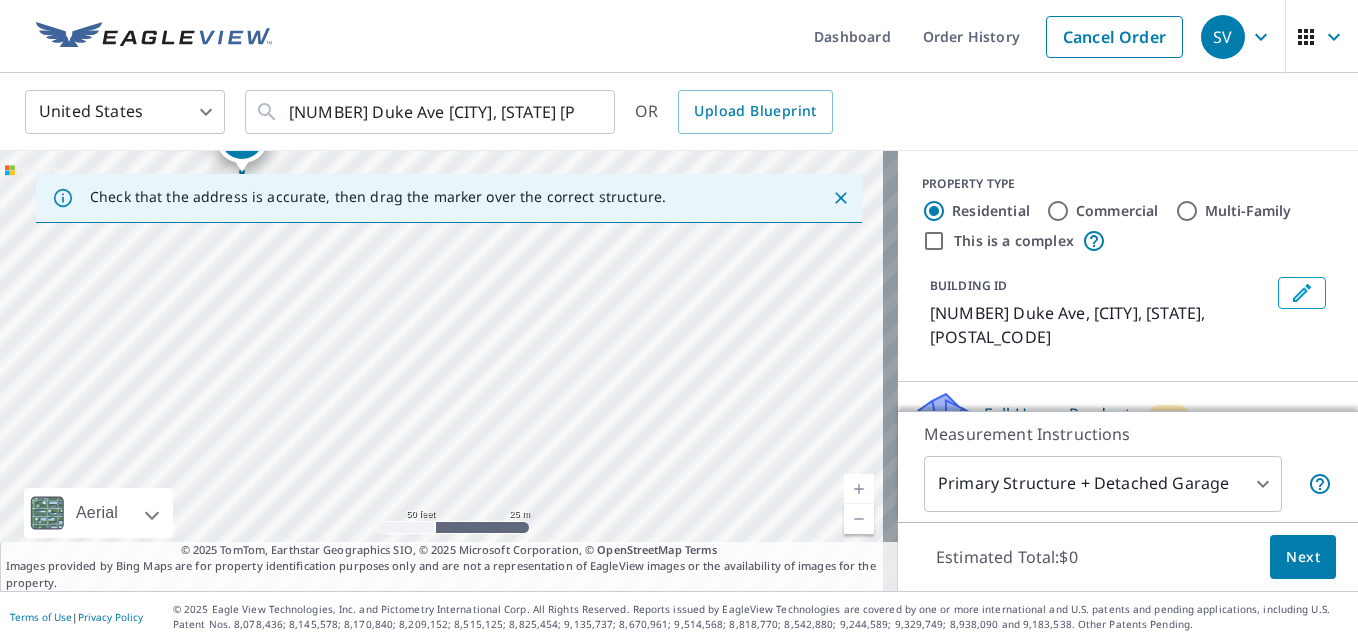 click on "[NUMBER] Duke Ave [CITY], [STATE] [POSTAL_CODE]" at bounding box center (449, 371) 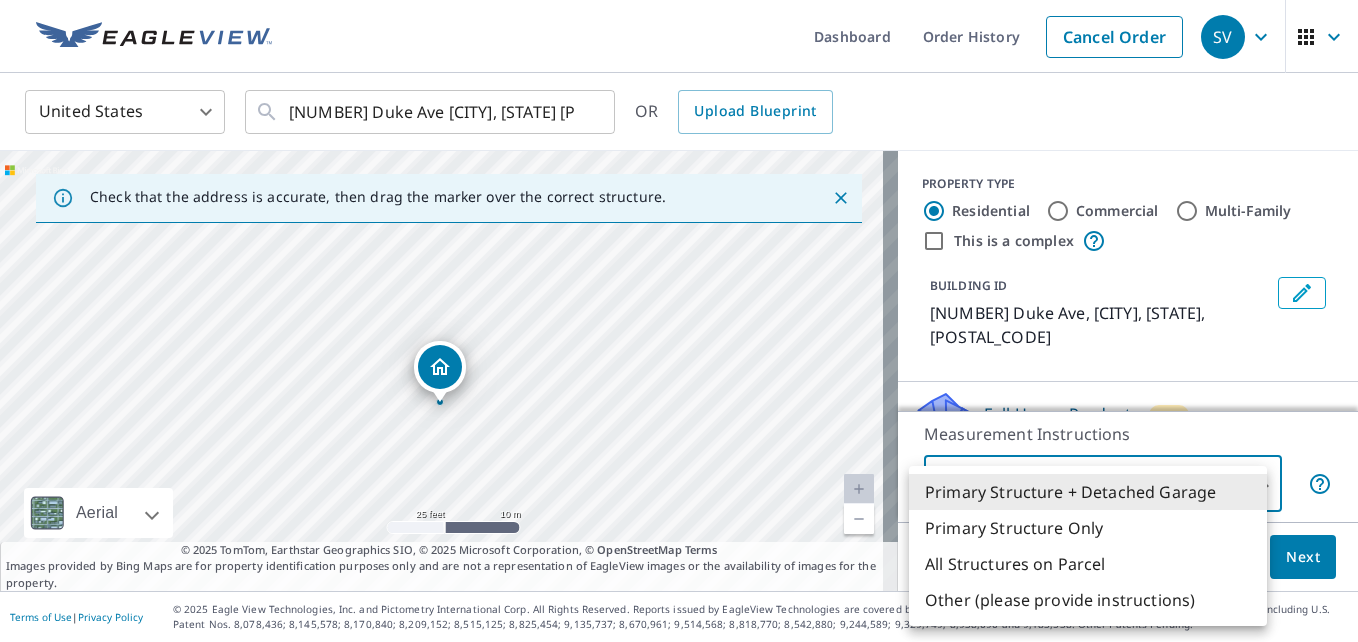 click on "SV SV
Dashboard Order History Cancel Order SV United States US ​ [NUMBER] Duke Ave [CITY], [STATE] [POSTAL_CODE] ​ OR Upload Blueprint Check that the address is accurate, then drag the marker over the correct structure. [NUMBER] Duke Ave [CITY], [STATE] [POSTAL_CODE] Aerial Road A standard road map Aerial A detailed look from above Labels Labels 25 feet 10 m © 2025 TomTom, © Vexcel Imaging, © 2025 Microsoft Corporation,  © OpenStreetMap Terms © 2025 TomTom, Earthstar Geographics SIO, © 2025 Microsoft Corporation, ©   OpenStreetMap   Terms Images provided by Bing Maps are for property identification purposes only and are not a representation of EagleView images or the availability of images for the property. PROPERTY TYPE Residential Commercial Multi-Family This is a complex BUILDING ID [NUMBER] Duke Ave, [CITY], [STATE], [POSTAL_CODE] Full House Products New Full House™ $105 Roof Products New Premium $32.75 - $87 QuickSquares™ $18 Gutter $13.75 Bid Perfect™ $18 Solar Products New Inform Essentials+ $63.25 Inform Advanced $79 $30 New" at bounding box center (679, 321) 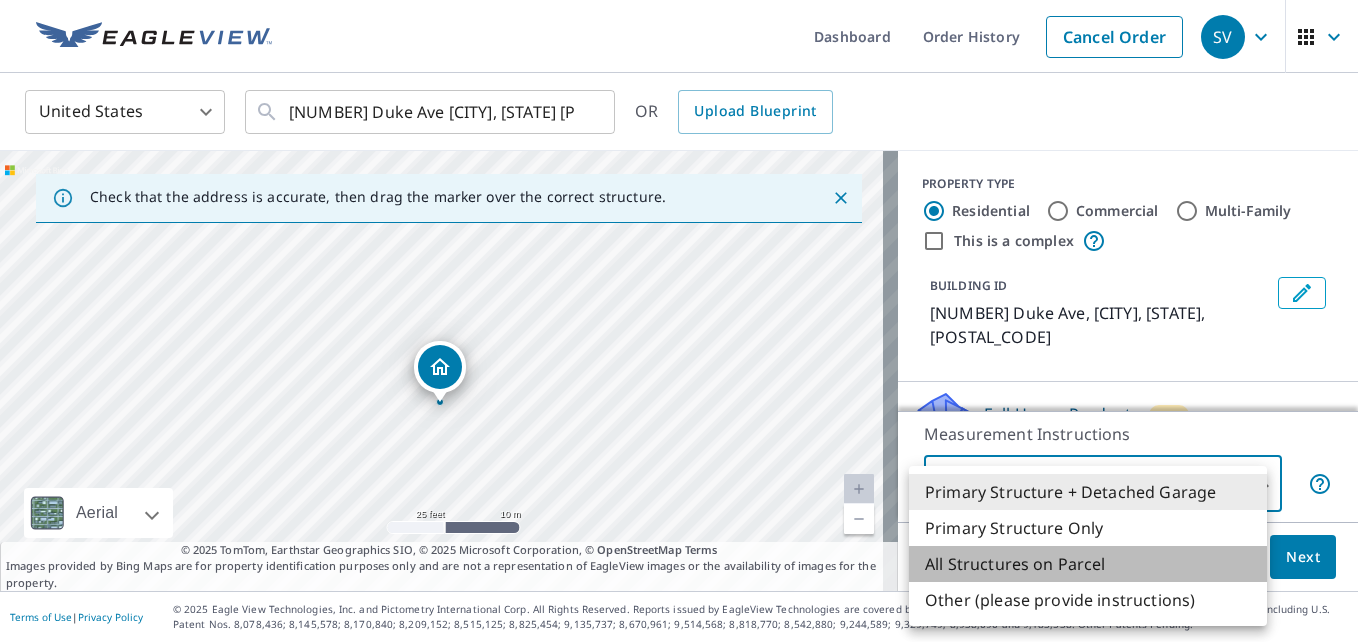 click on "All Structures on Parcel" at bounding box center (1088, 564) 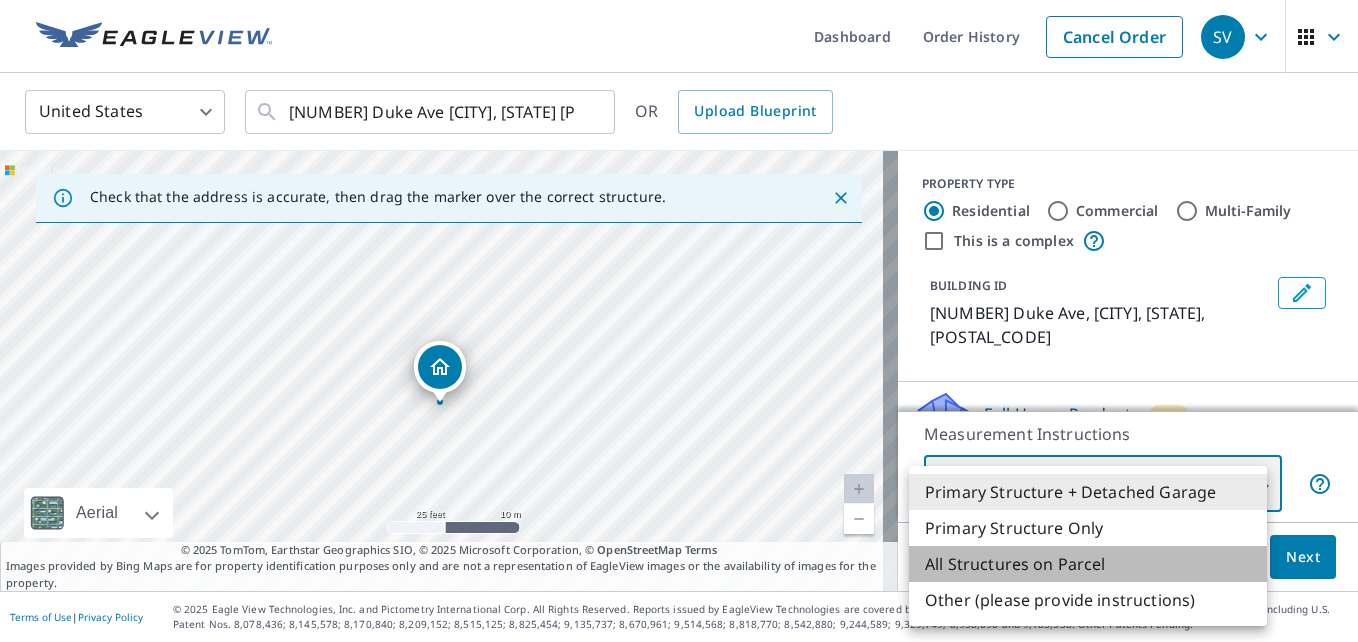 type on "3" 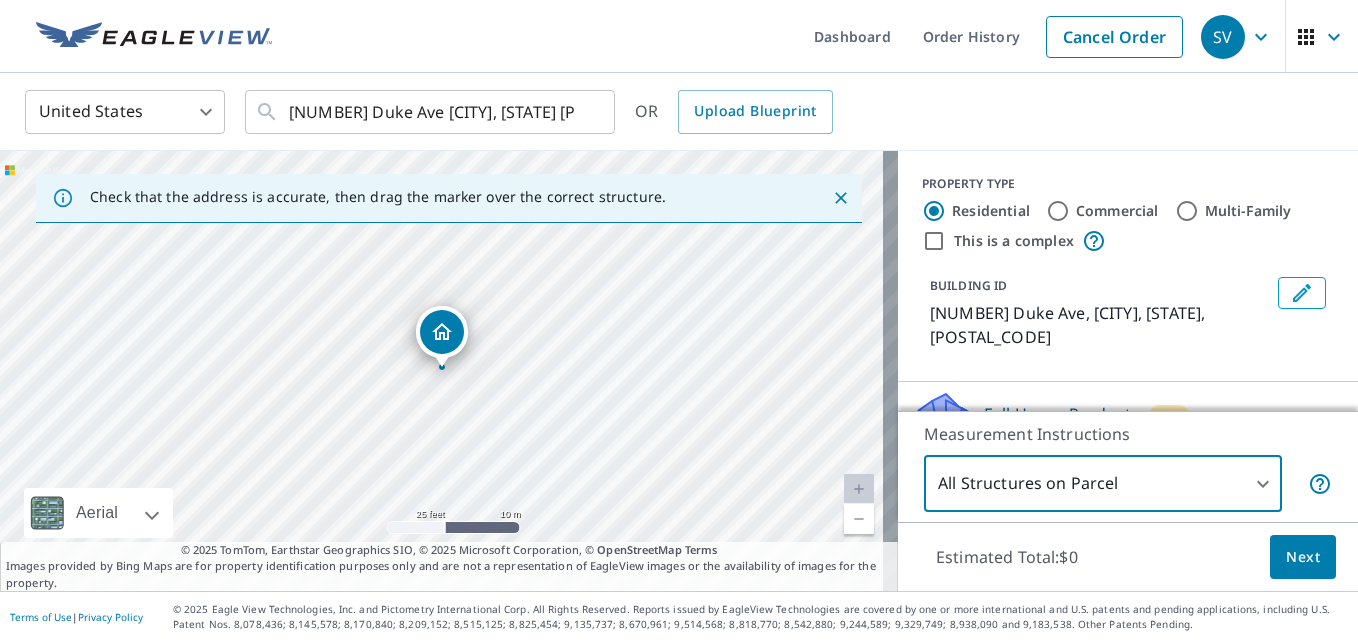 click on "Next" at bounding box center [1303, 557] 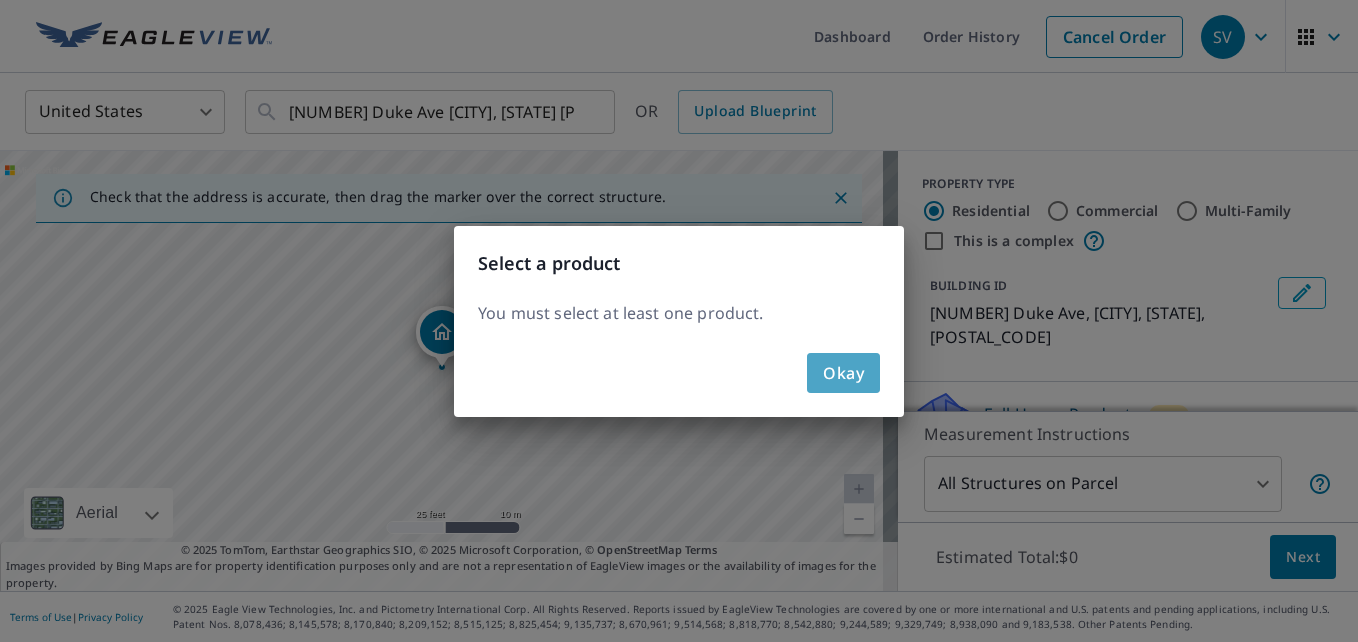 click on "Okay" at bounding box center [843, 373] 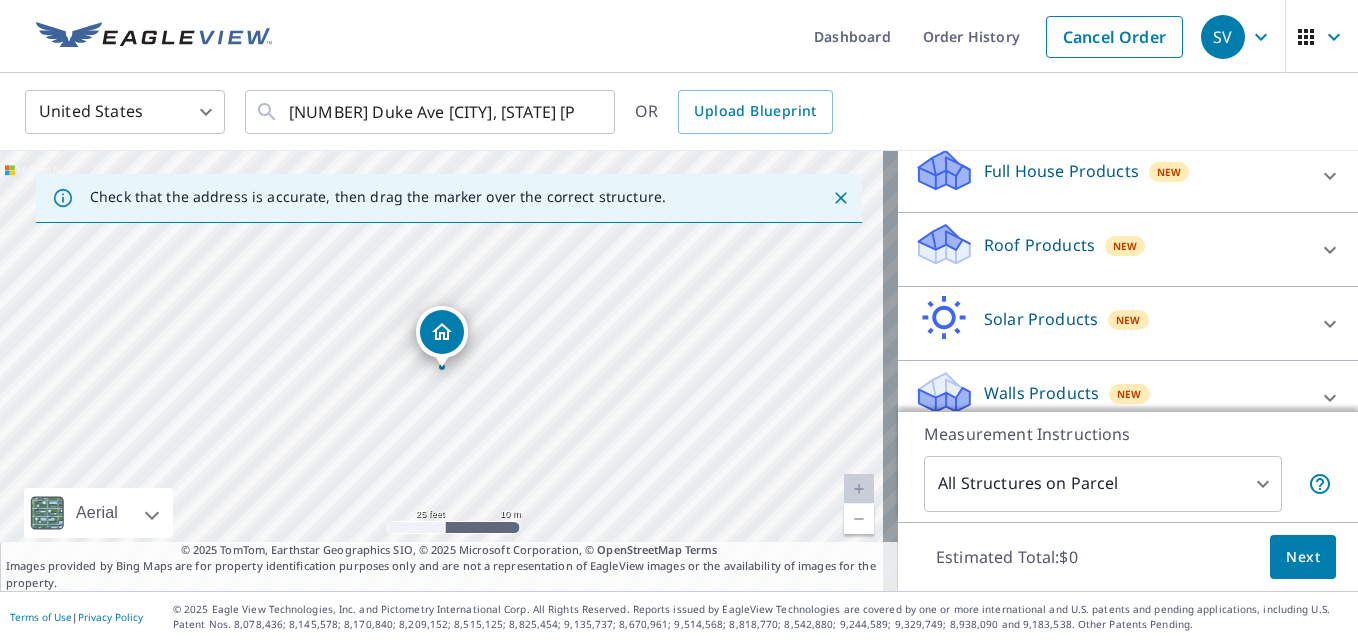 scroll, scrollTop: 143, scrollLeft: 0, axis: vertical 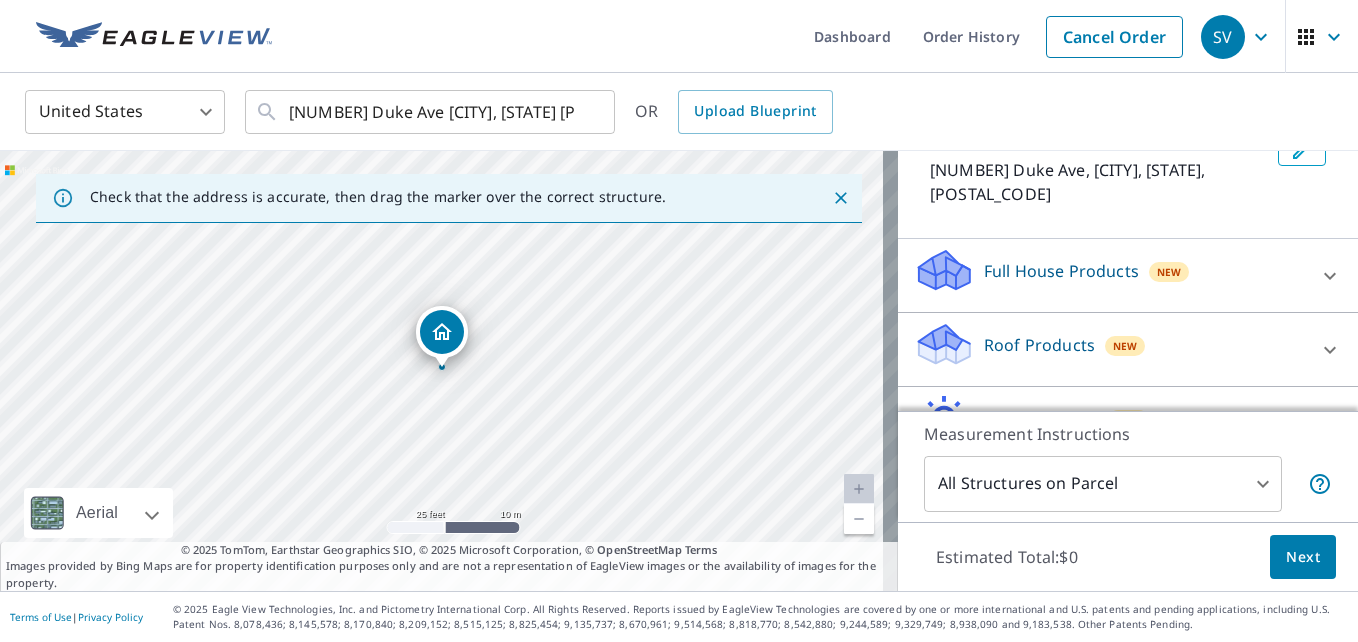 click on "New" at bounding box center [1125, 346] 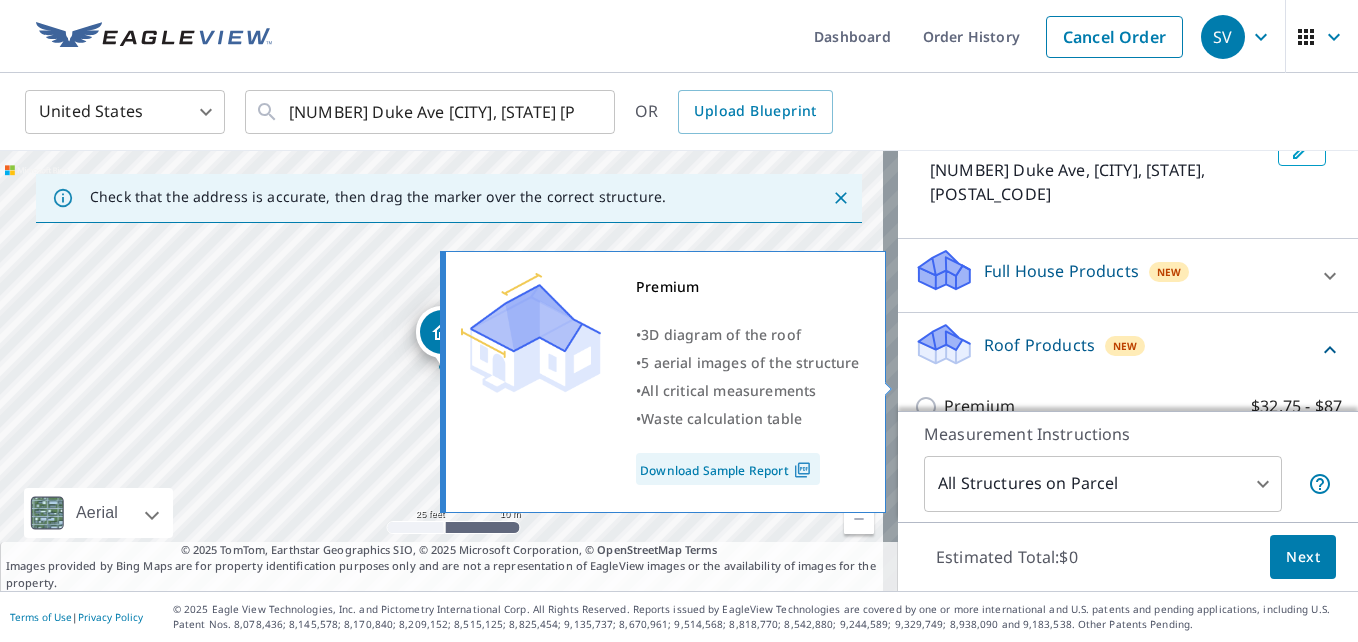 click on "Premium $32.75 - $87" at bounding box center [929, 407] 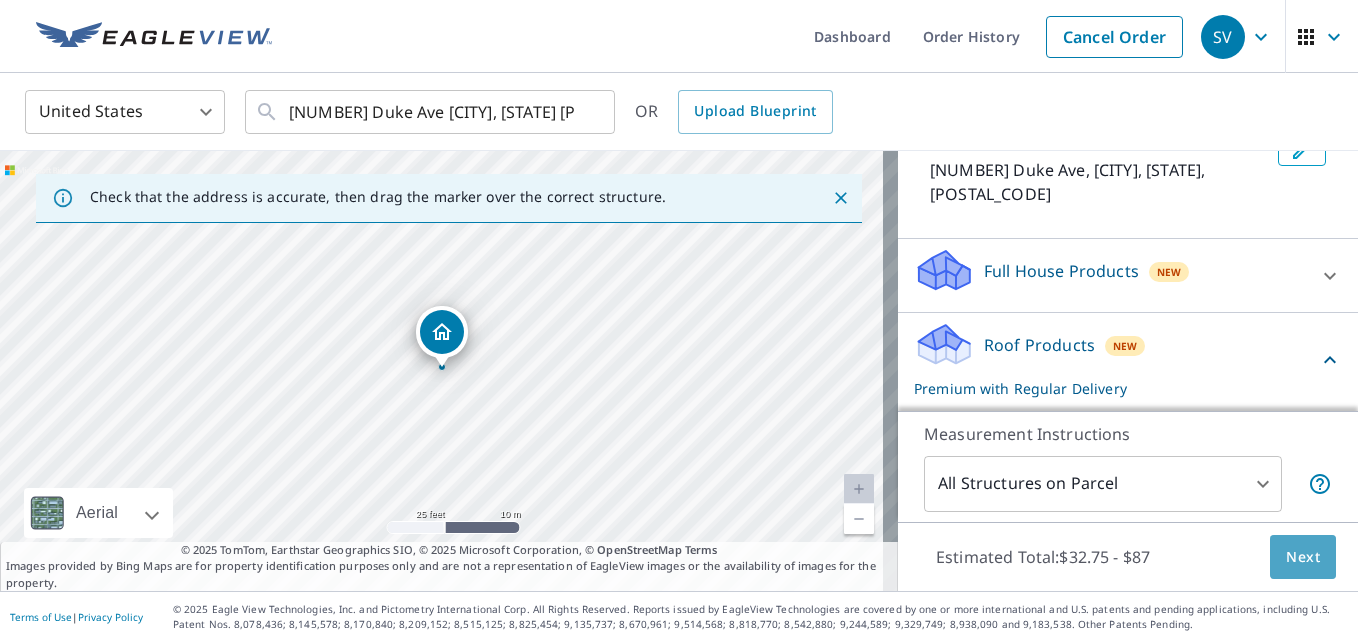 click on "Next" at bounding box center (1303, 557) 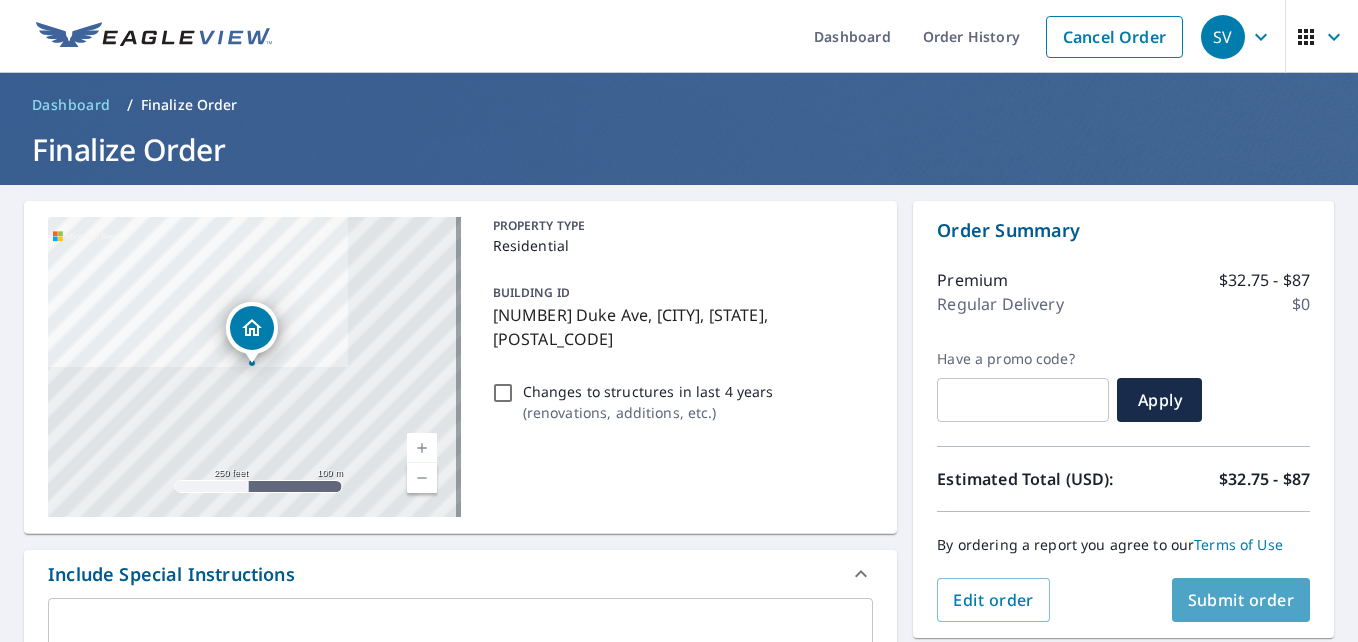 click on "Submit order" at bounding box center (1241, 600) 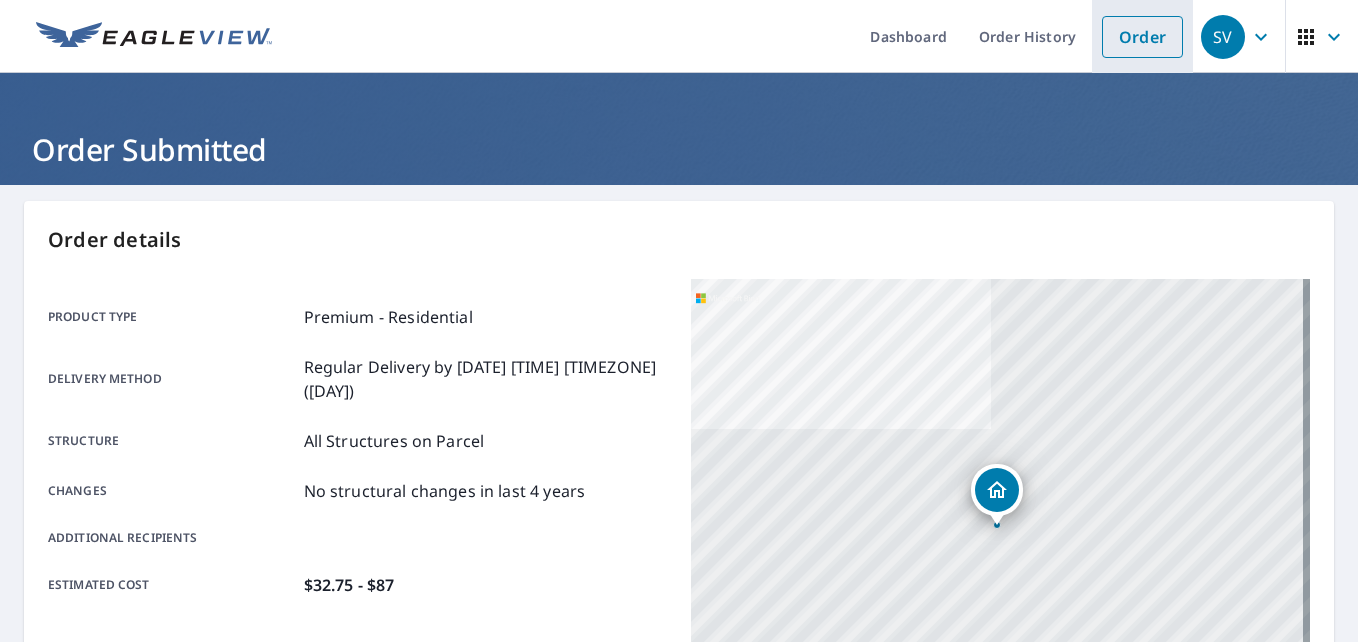 click on "Order" at bounding box center [1142, 37] 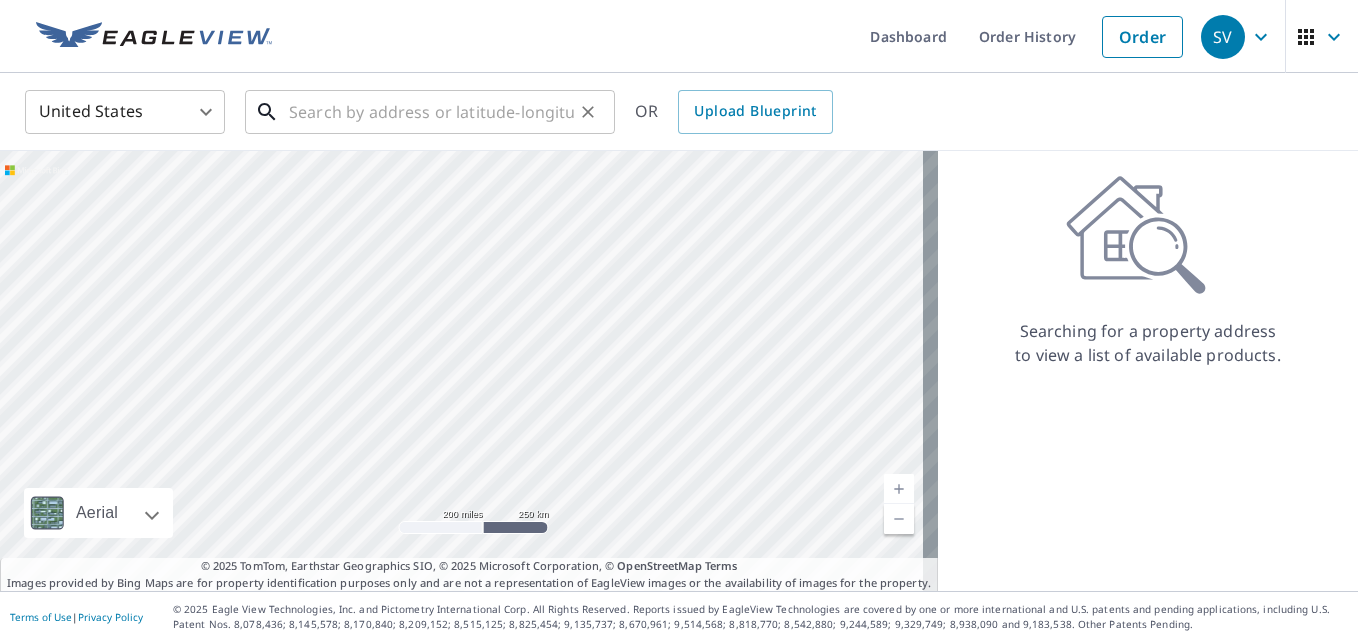 click at bounding box center [431, 112] 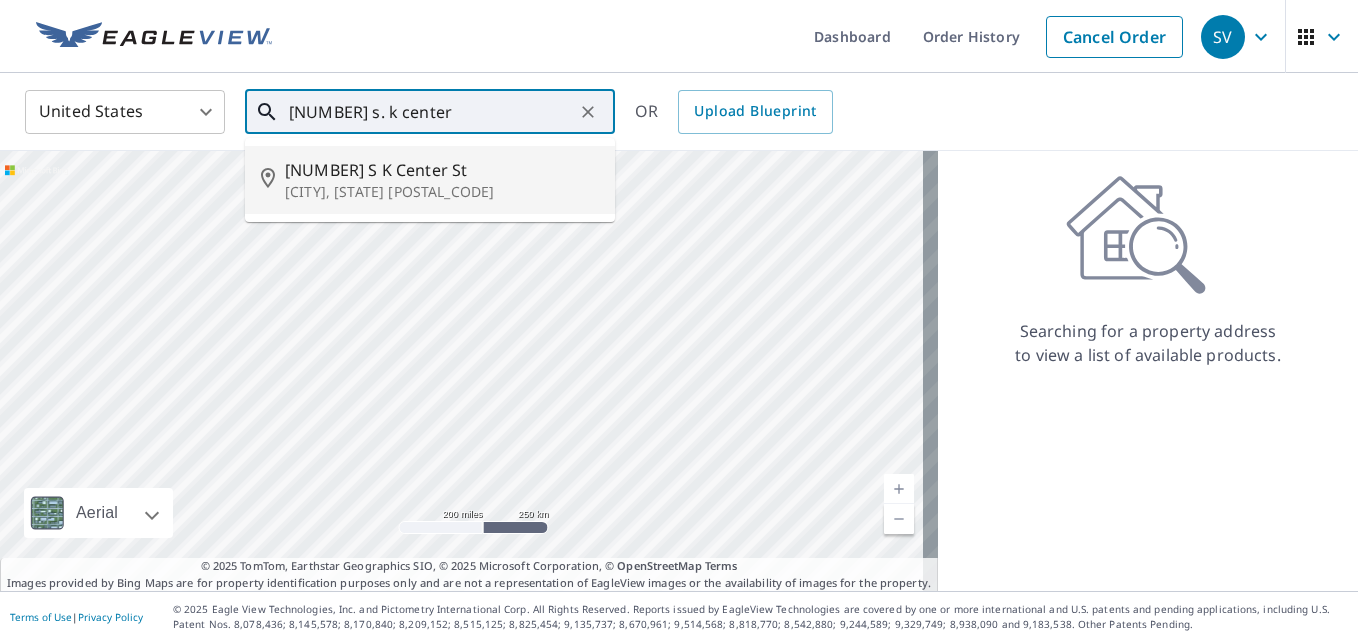 click on "[NUMBER] S K Center St [CITY], [STATE] [POSTAL_CODE]" at bounding box center [442, 180] 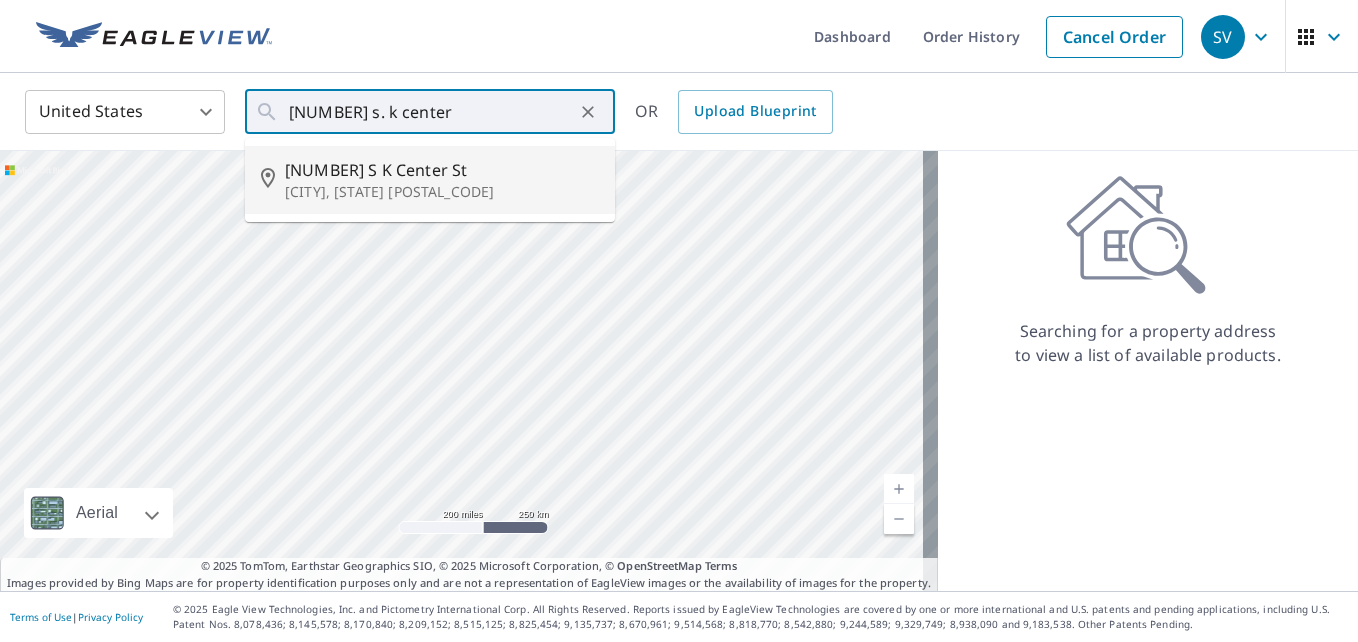type on "[NUMBER] S K Center St [CITY], [STATE] [POSTAL_CODE]" 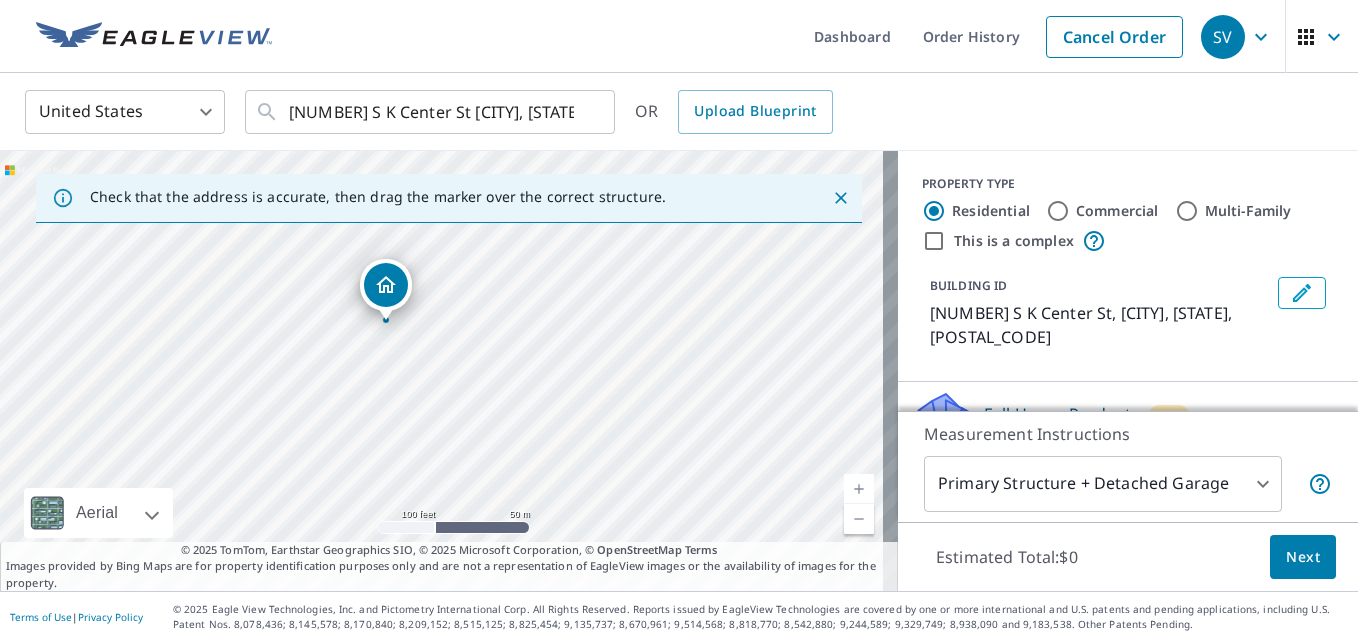 click on "[NUMBER] S K Center St [CITY], [STATE] [POSTAL_CODE]" at bounding box center [449, 371] 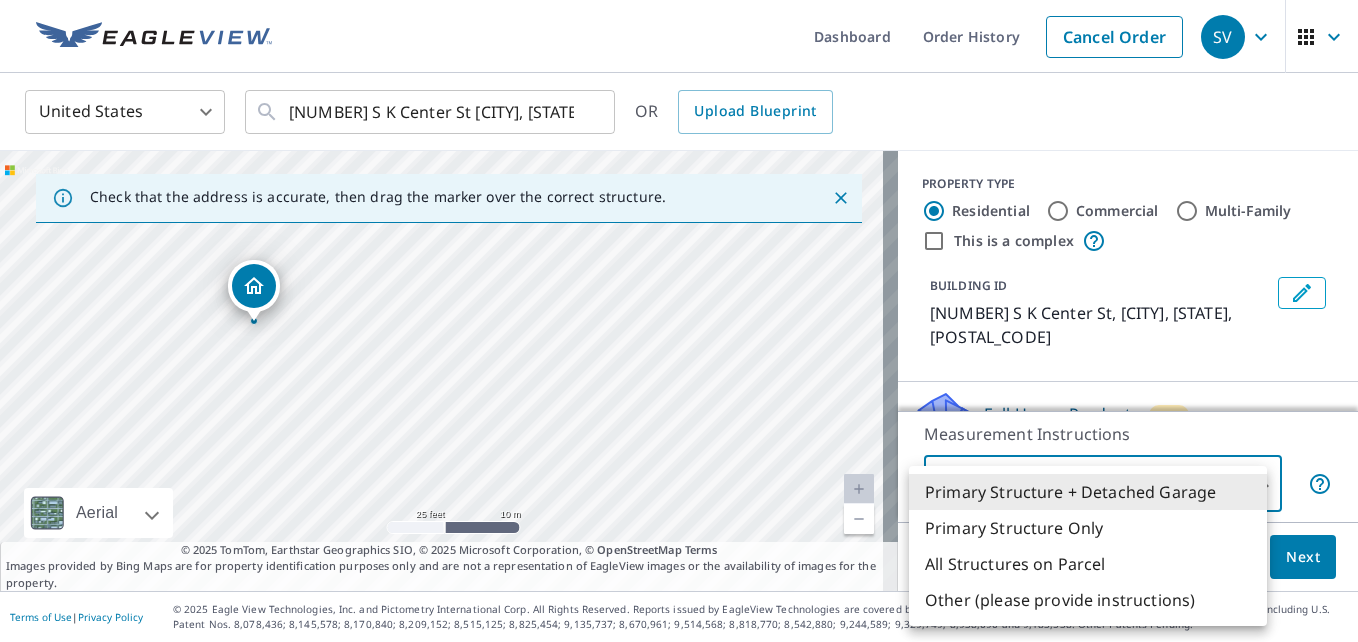 click on "SV SV
Dashboard Order History Cancel Order SV United States US ​ [NUMBER] S K Center St [CITY], [STATE] [POSTAL_CODE] ​ OR Upload Blueprint Check that the address is accurate, then drag the marker over the correct structure. [NUMBER] S K Center St [CITY], [STATE] [POSTAL_CODE] Aerial Road A standard road map Aerial A detailed look from above Labels Labels 25 feet 10 m © 2025 TomTom, © Vexcel Imaging, © 2025 Microsoft Corporation,  © OpenStreetMap Terms © 2025 TomTom, Earthstar Geographics SIO, © 2025 Microsoft Corporation, ©   OpenStreetMap   Terms Images provided by Bing Maps are for property identification purposes only and are not a representation of EagleView images or the availability of images for the property. PROPERTY TYPE Residential Commercial Multi-Family This is a complex BUILDING ID [NUMBER] S K Center St, [CITY], [STATE], [POSTAL_CODE] Full House Products New Full House™ $105 Roof Products New Premium $32.75 - $87 QuickSquares™ $18 Gutter $13.75 Bid Perfect™ $18 Solar Products New Inform Essentials+ $63.25 Inform Advanced" at bounding box center (679, 321) 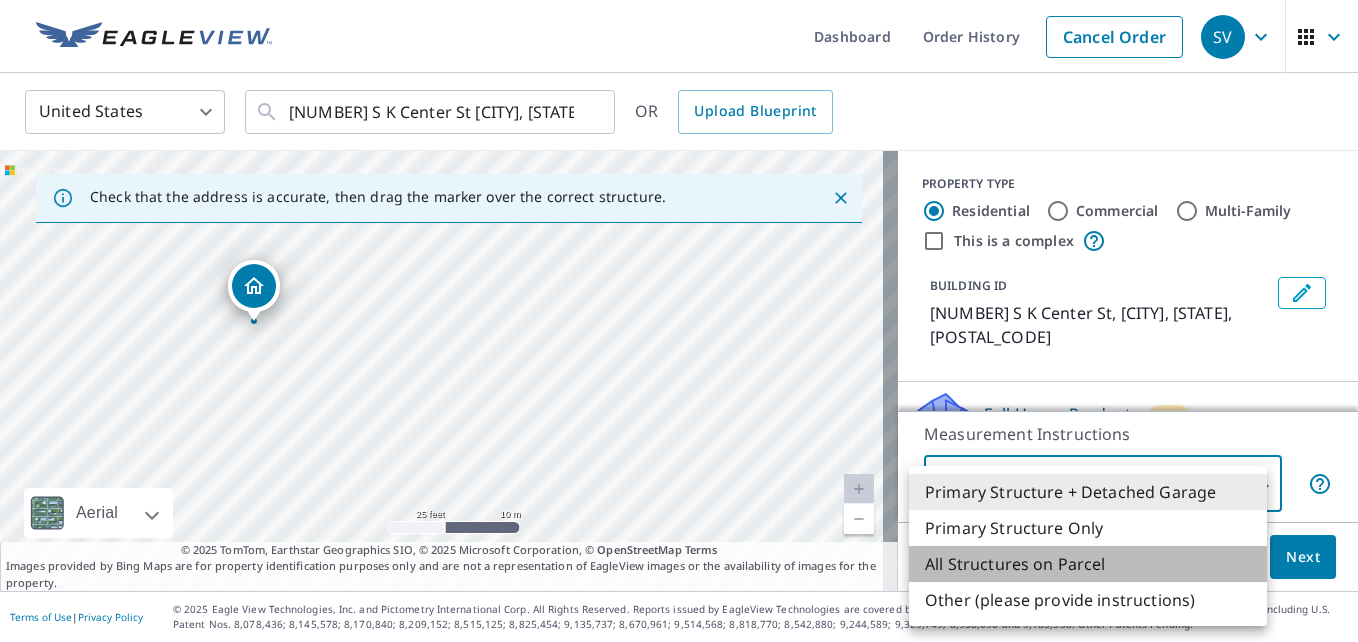 click on "All Structures on Parcel" at bounding box center [1088, 564] 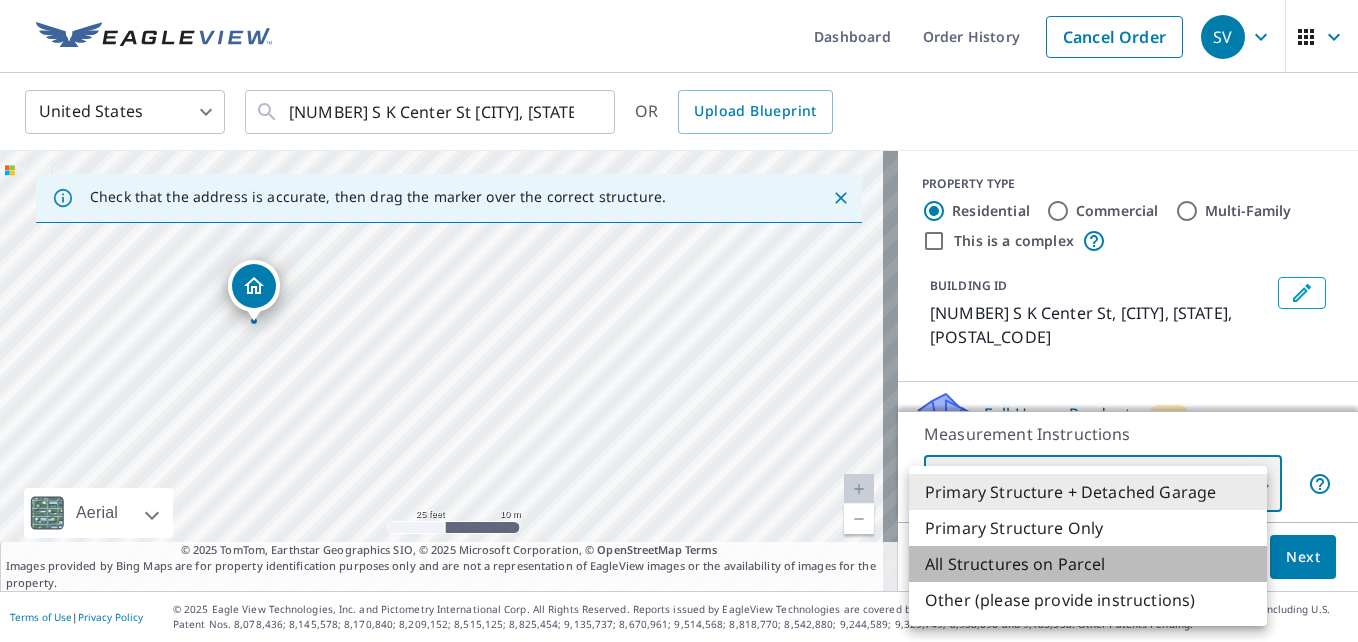 type on "3" 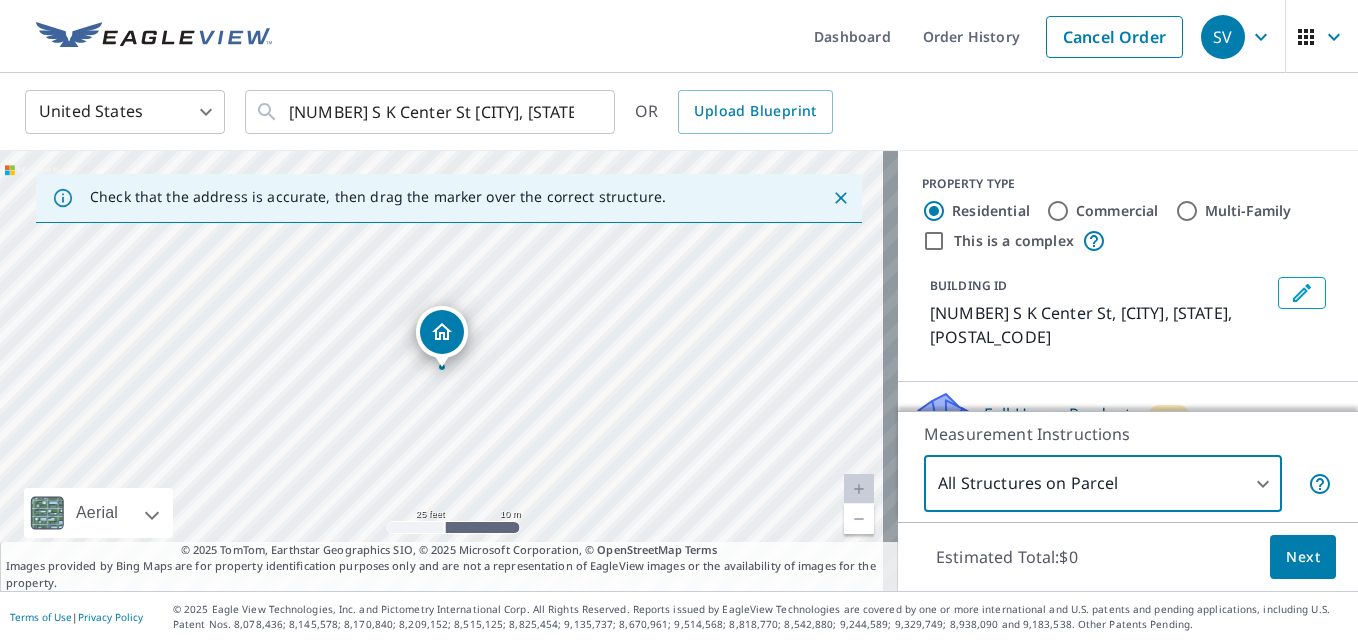 click on "New" at bounding box center (1169, 415) 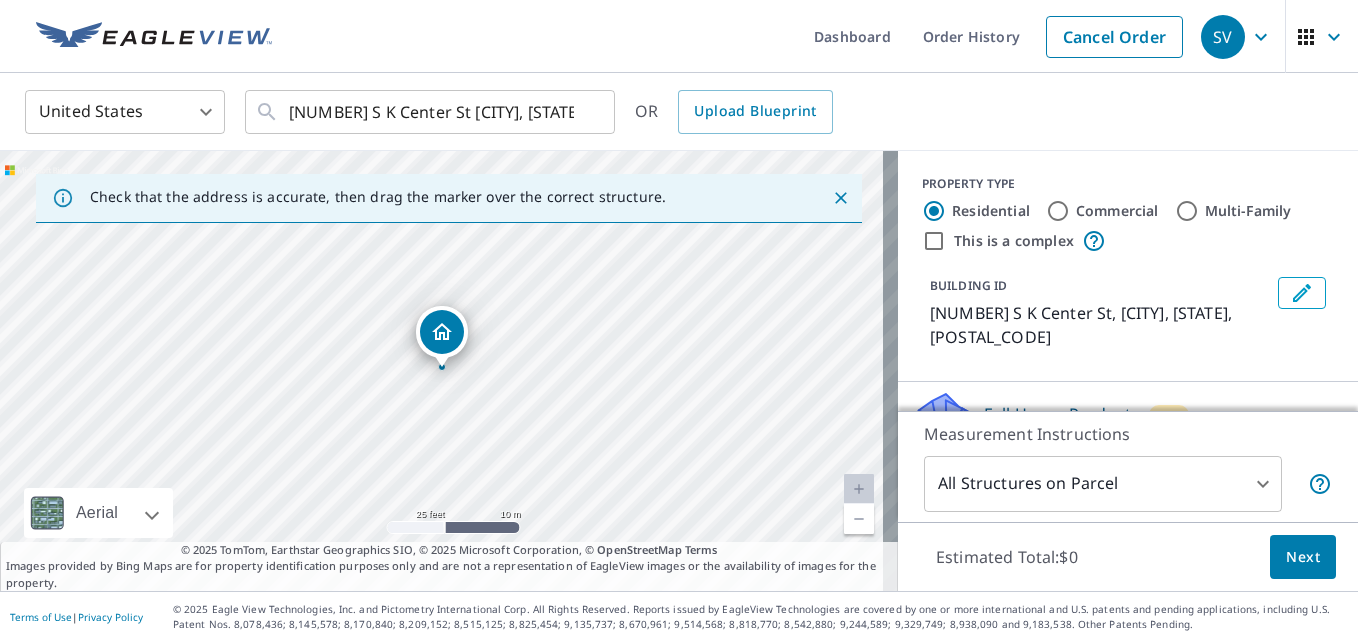 click 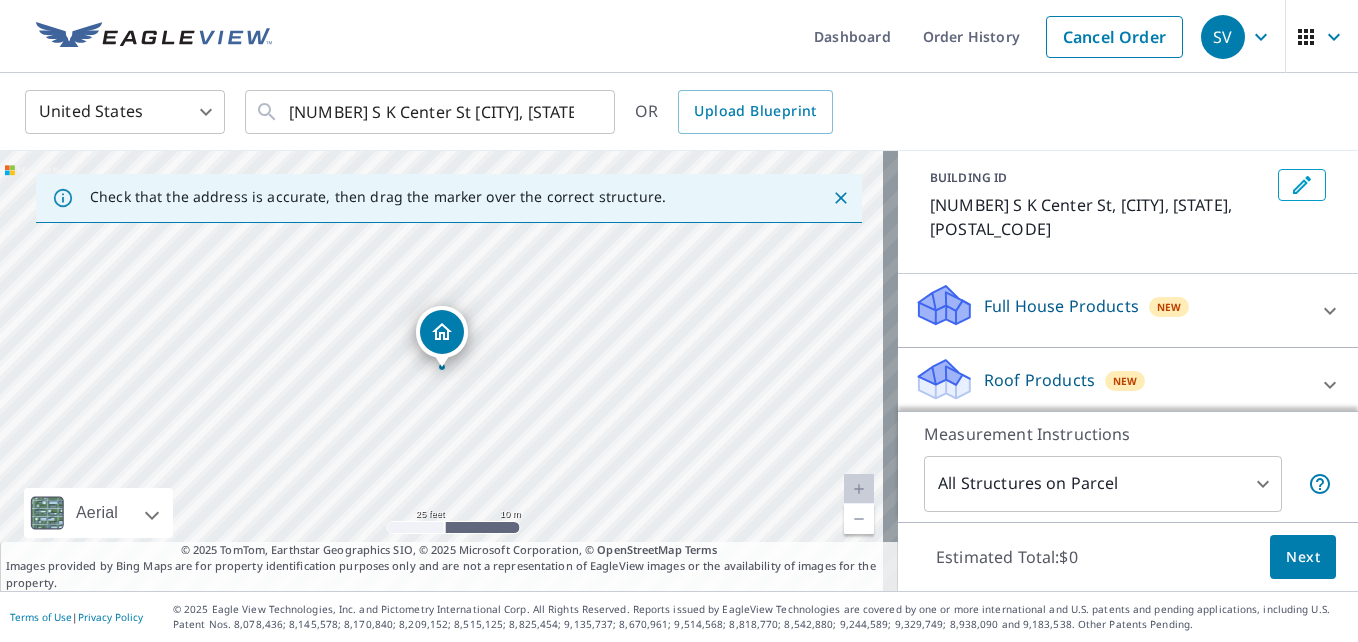 scroll, scrollTop: 143, scrollLeft: 0, axis: vertical 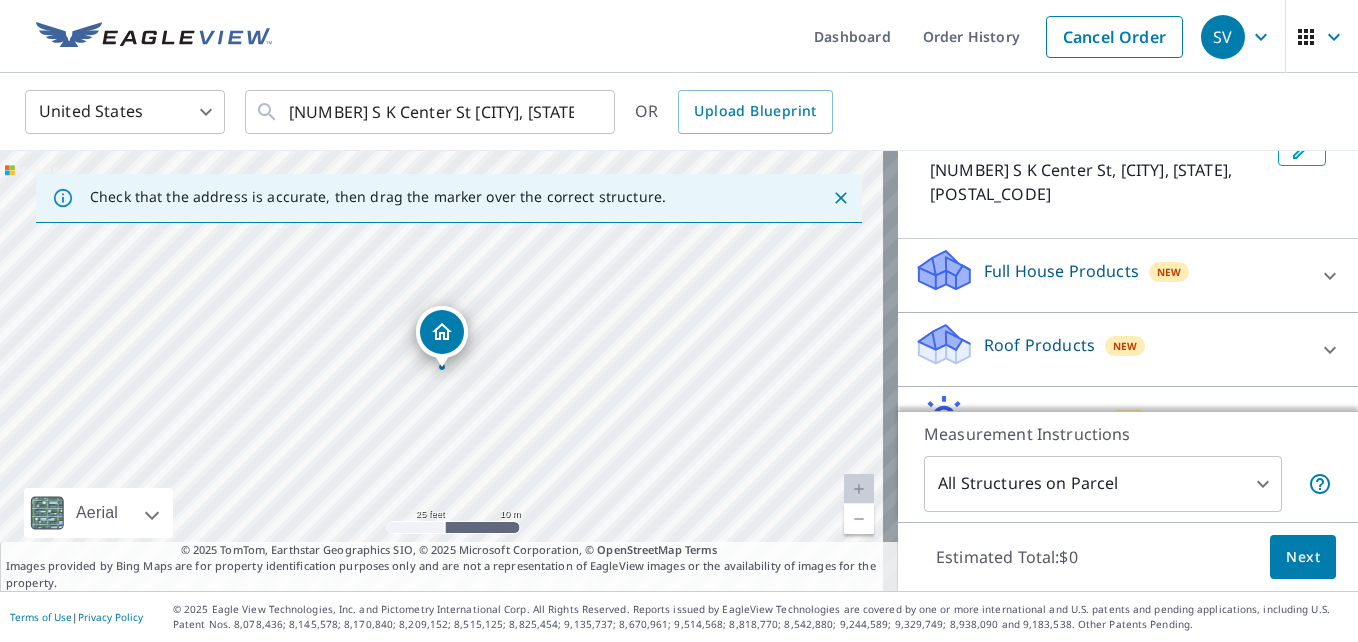 click on "Roof Products" at bounding box center [1039, 345] 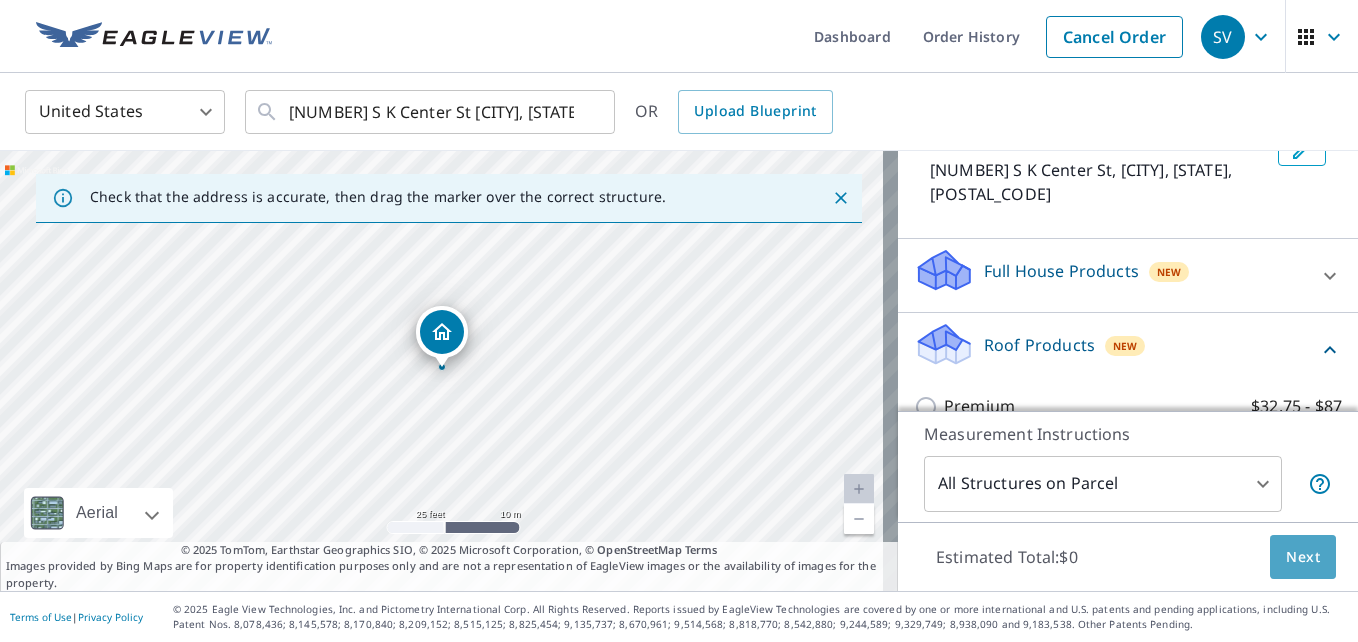 click on "Next" at bounding box center [1303, 557] 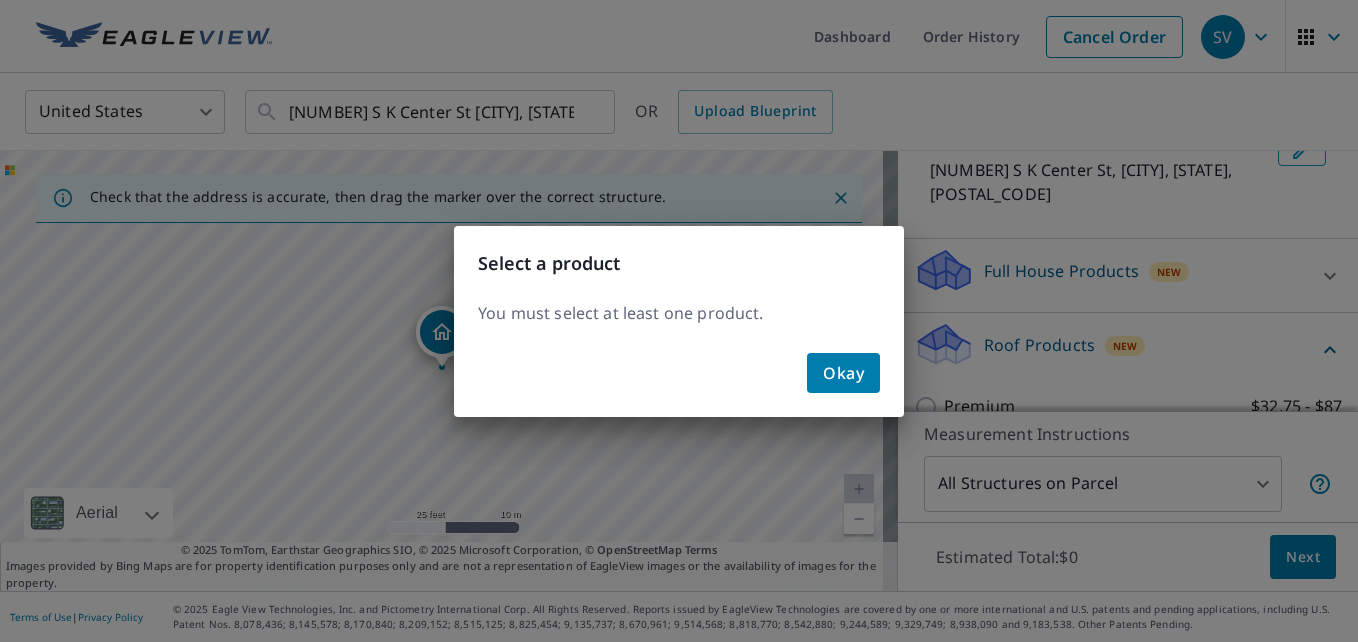 click on "Okay" at bounding box center (843, 373) 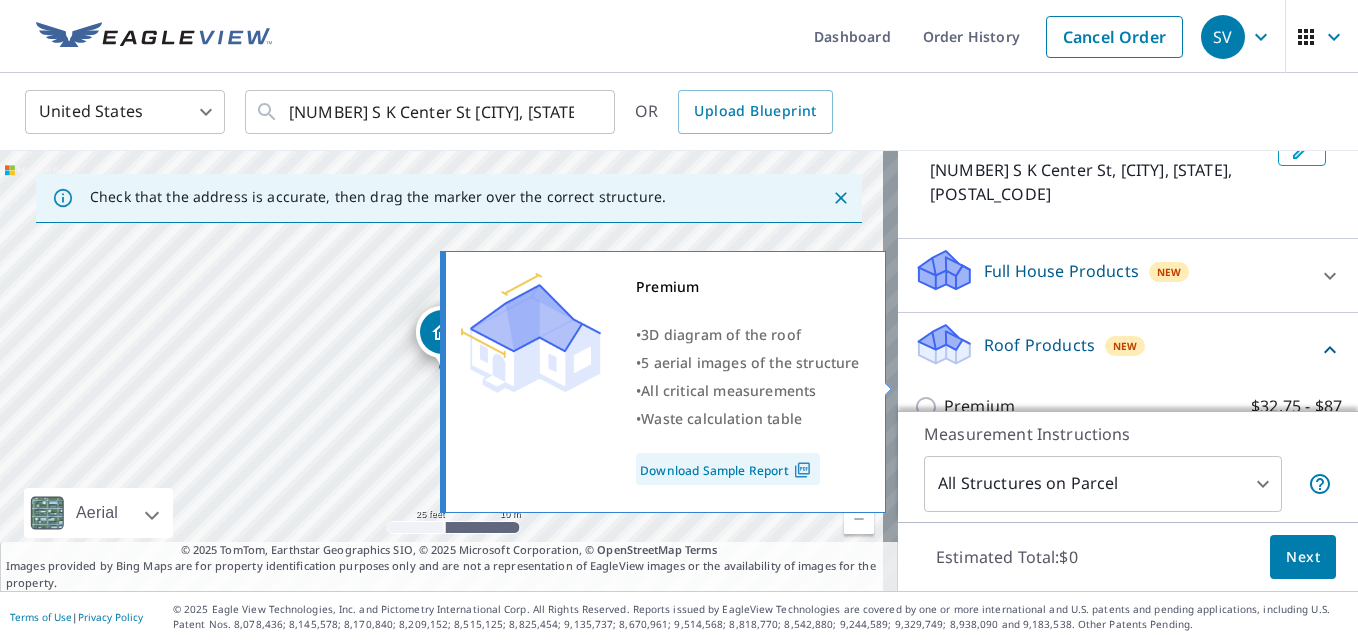 click on "Premium $32.75 - $87" at bounding box center [929, 407] 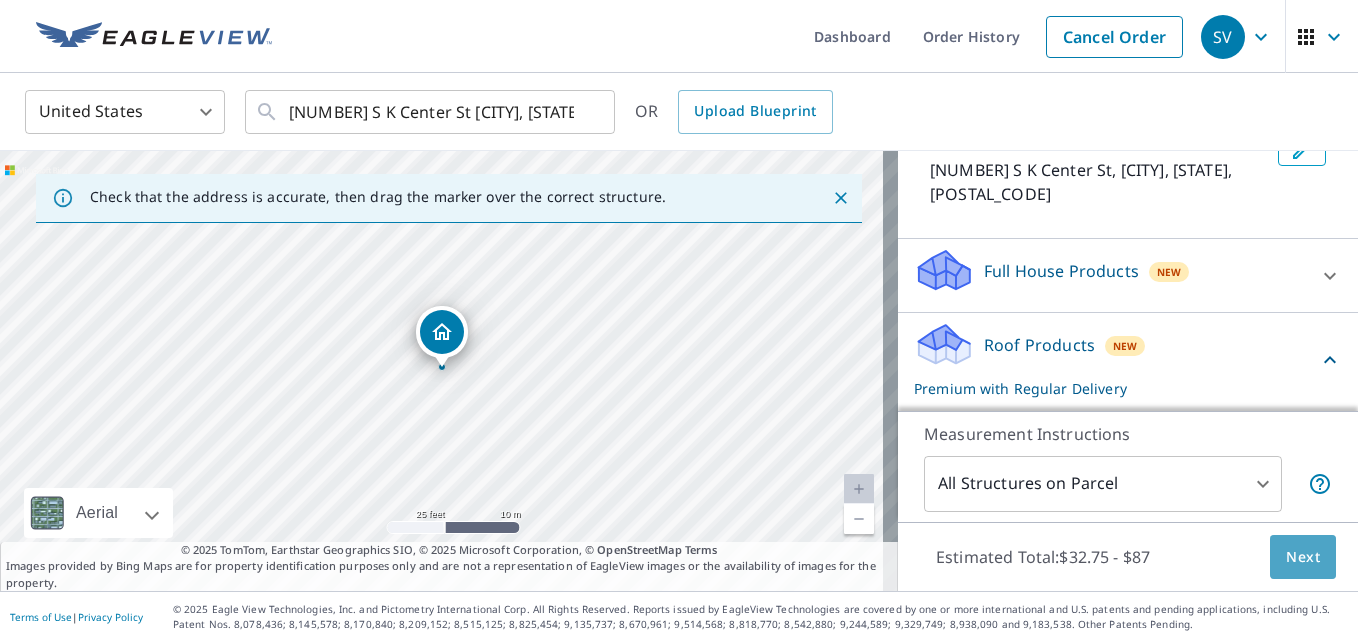 click on "Next" at bounding box center (1303, 557) 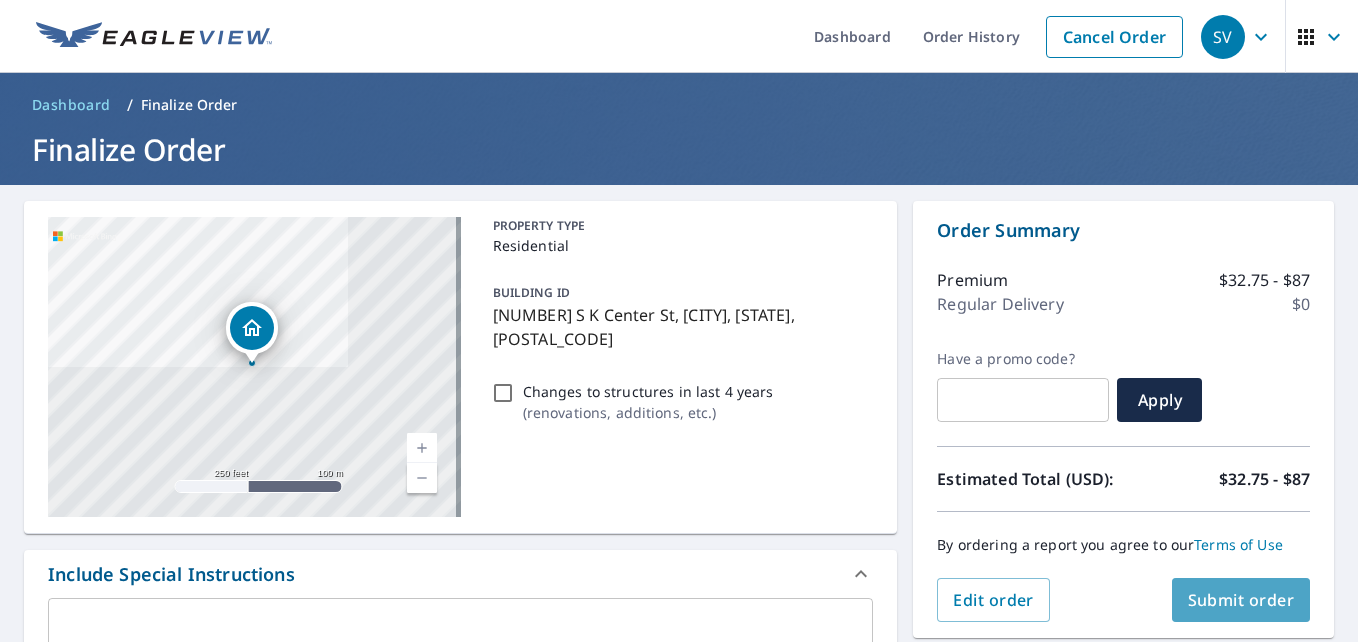 click on "Submit order" at bounding box center [1241, 600] 